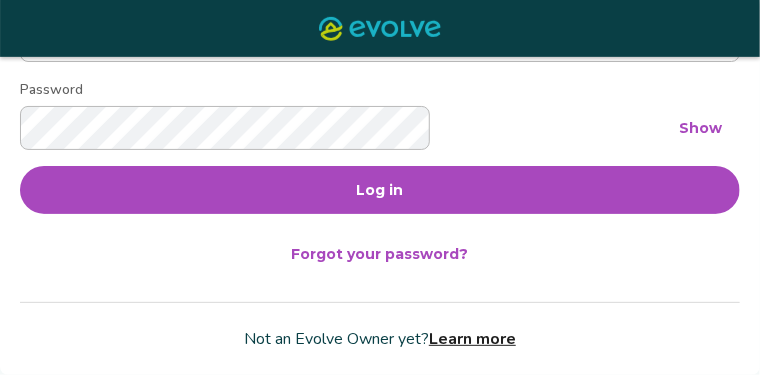 scroll, scrollTop: 288, scrollLeft: 0, axis: vertical 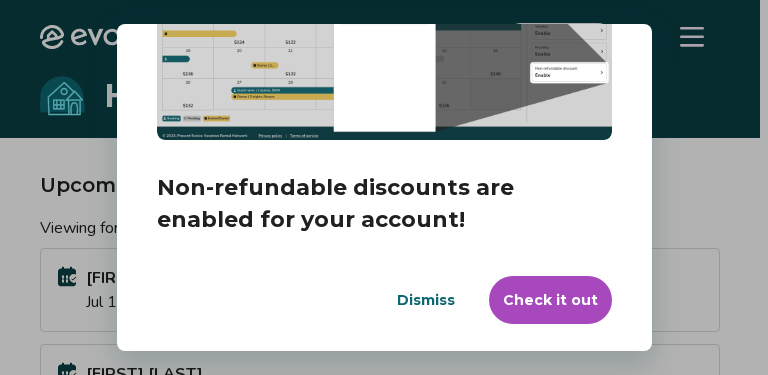 click on "Dismiss" at bounding box center [426, 300] 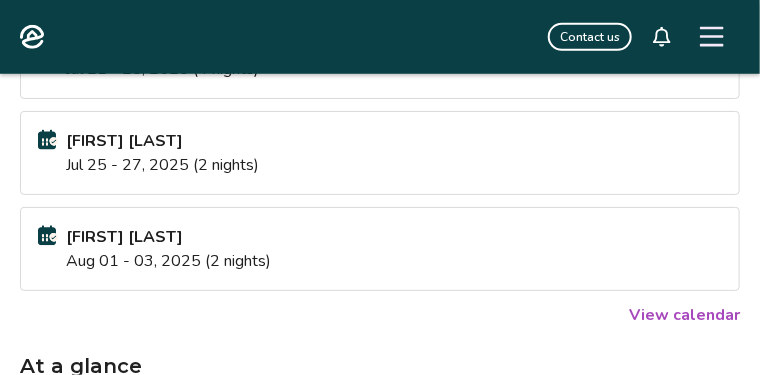 scroll, scrollTop: 400, scrollLeft: 0, axis: vertical 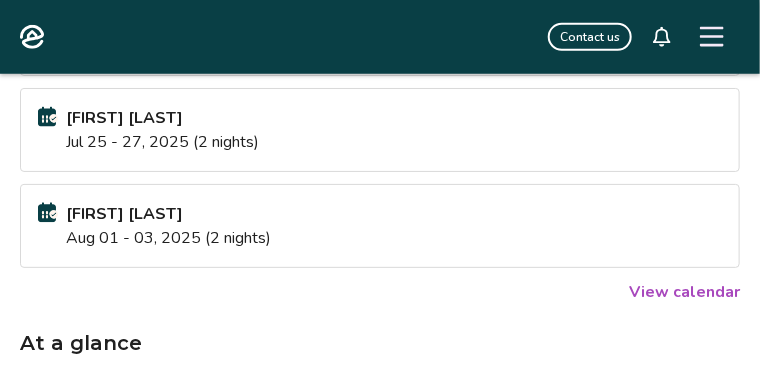 click on "View calendar" at bounding box center [684, 292] 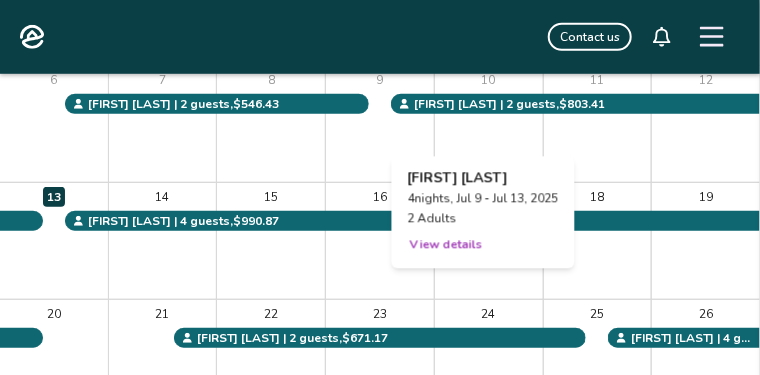 scroll, scrollTop: 350, scrollLeft: 0, axis: vertical 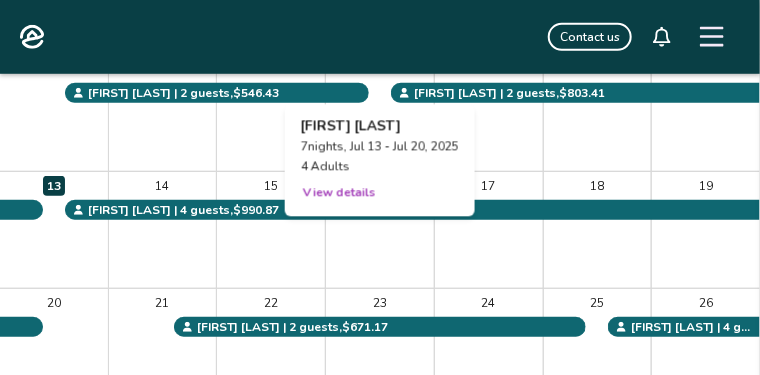 click on "16" at bounding box center (380, 230) 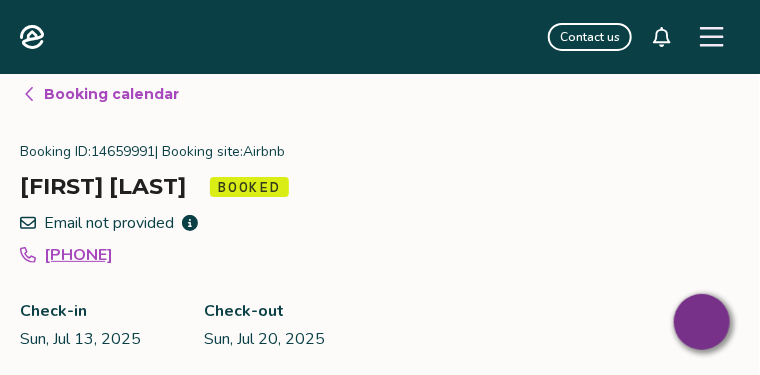 scroll, scrollTop: 0, scrollLeft: 0, axis: both 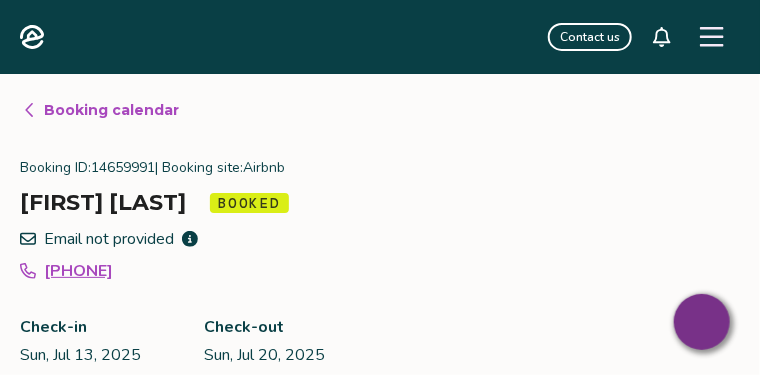 click 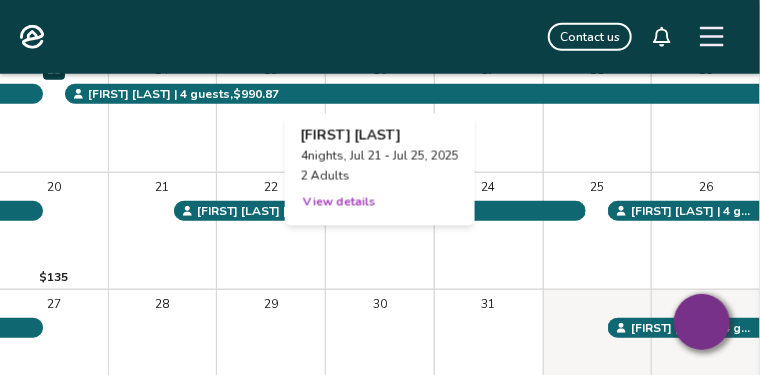 scroll, scrollTop: 450, scrollLeft: 0, axis: vertical 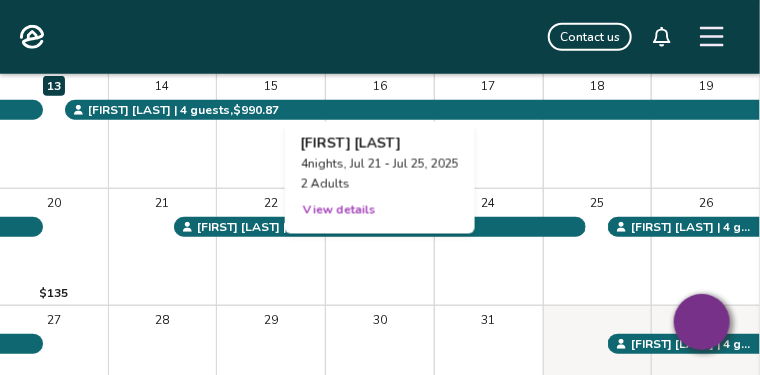 click on "View details" at bounding box center [339, 210] 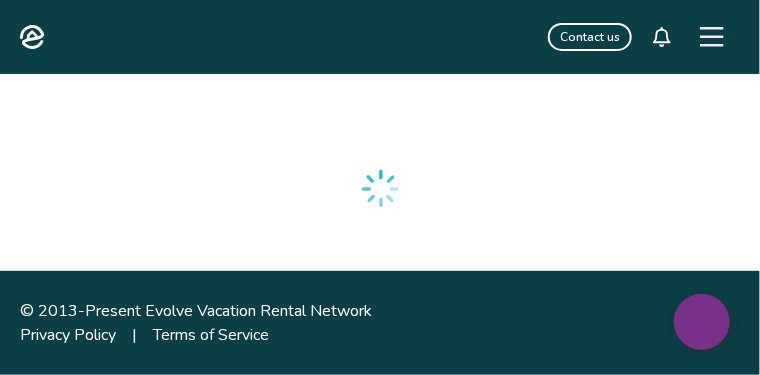 scroll, scrollTop: 0, scrollLeft: 0, axis: both 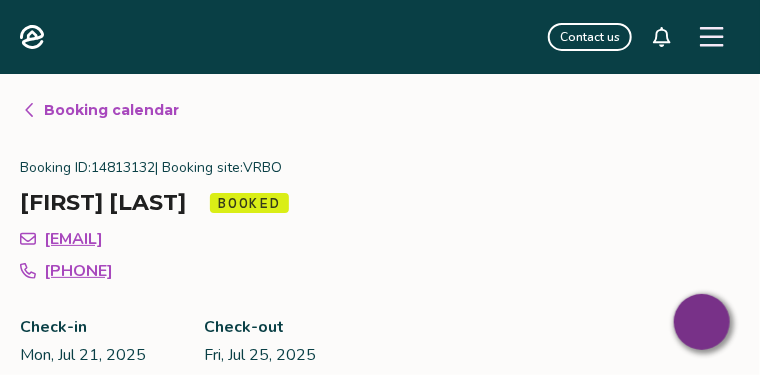 click 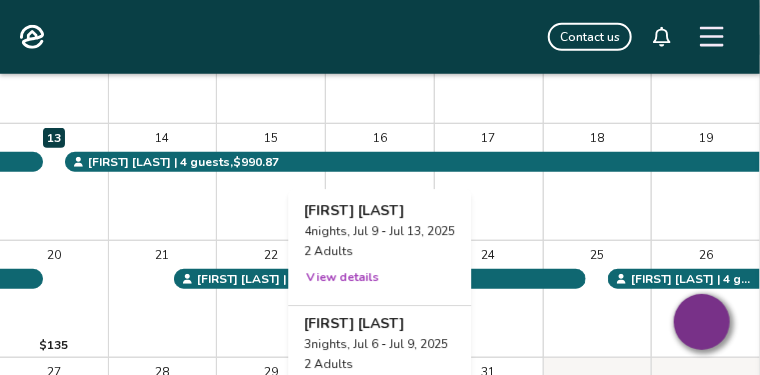 scroll, scrollTop: 400, scrollLeft: 0, axis: vertical 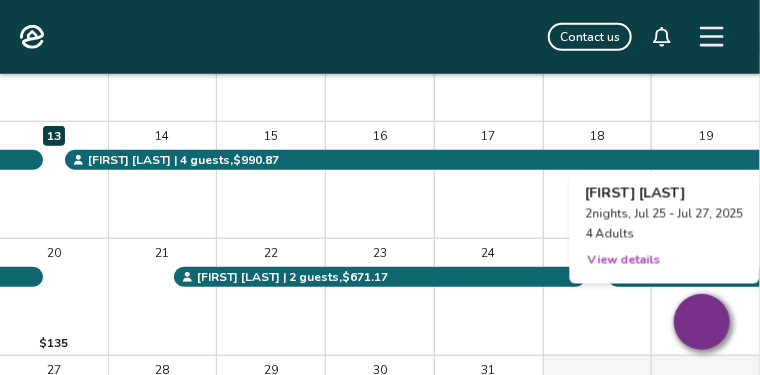 click on "View details" at bounding box center [624, 260] 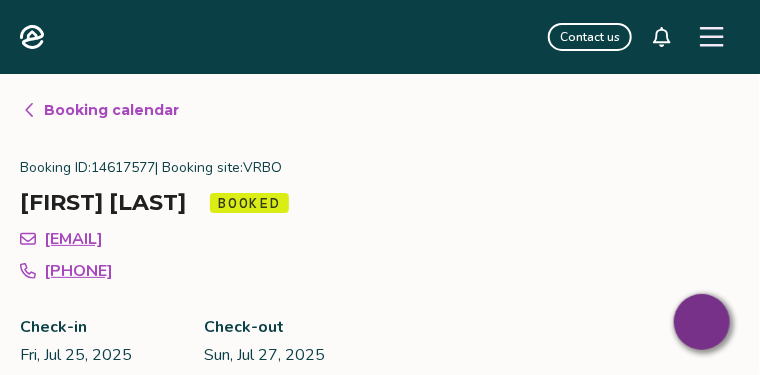 click 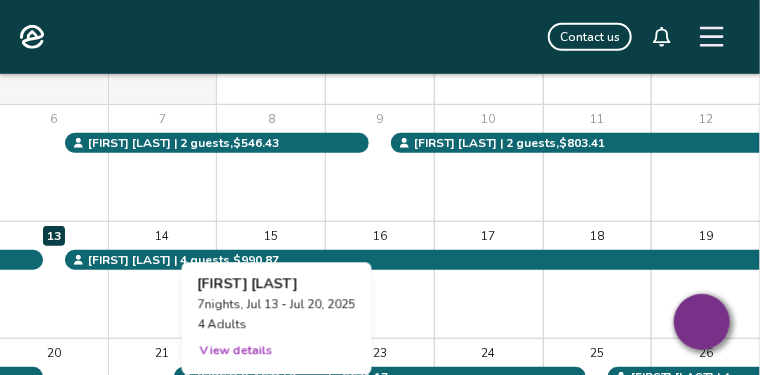 scroll, scrollTop: 0, scrollLeft: 0, axis: both 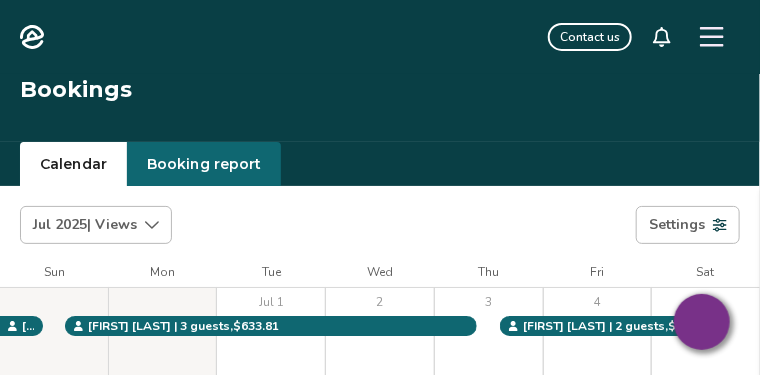 click 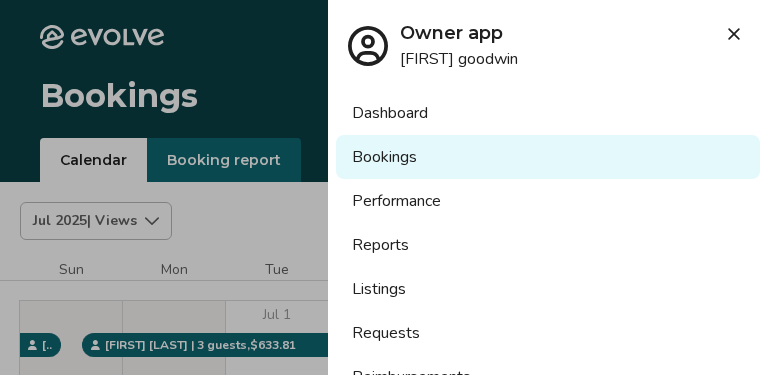 click on "Owner app lester   goodwin" at bounding box center [548, 35] 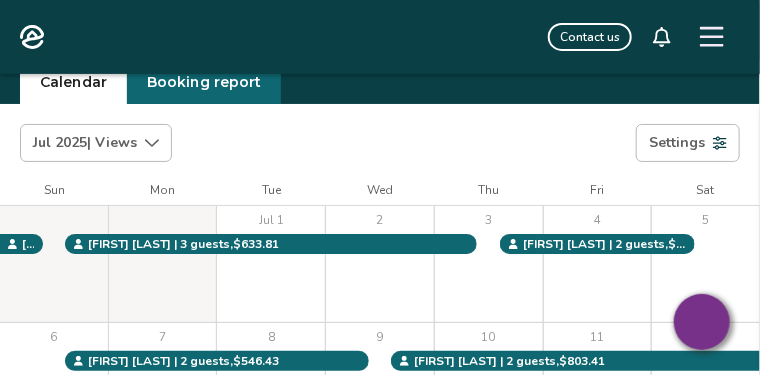 scroll, scrollTop: 100, scrollLeft: 0, axis: vertical 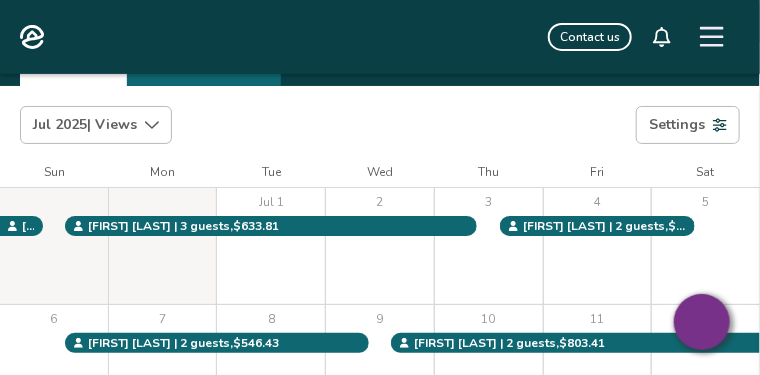 click on "Settings" at bounding box center [677, 125] 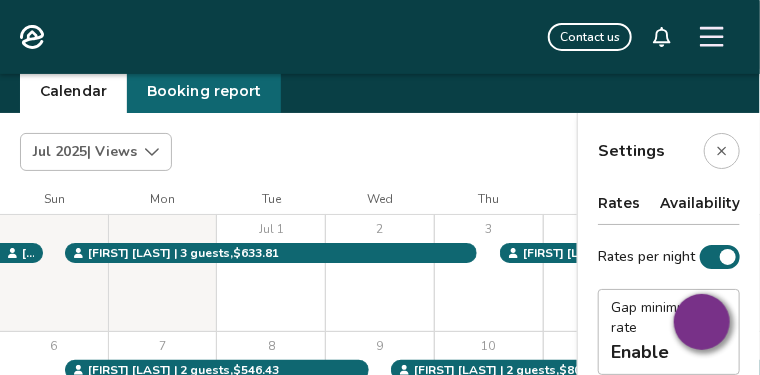 scroll, scrollTop: 0, scrollLeft: 0, axis: both 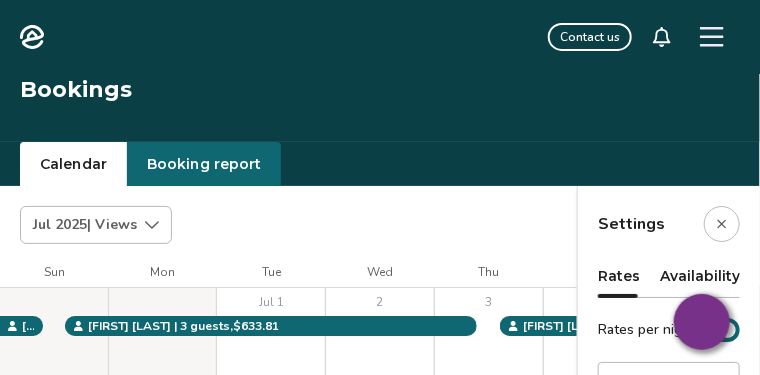 click 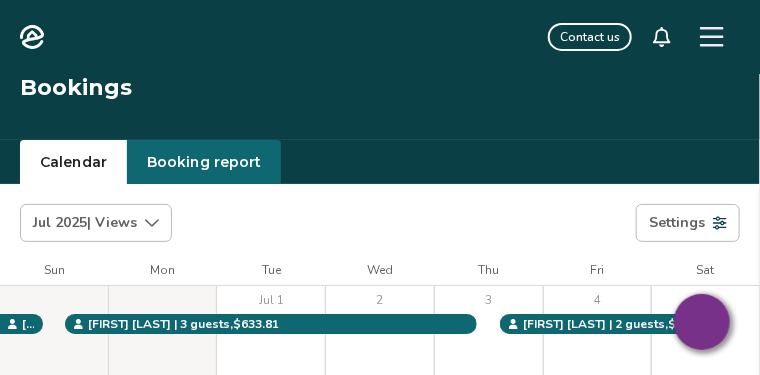 scroll, scrollTop: 0, scrollLeft: 0, axis: both 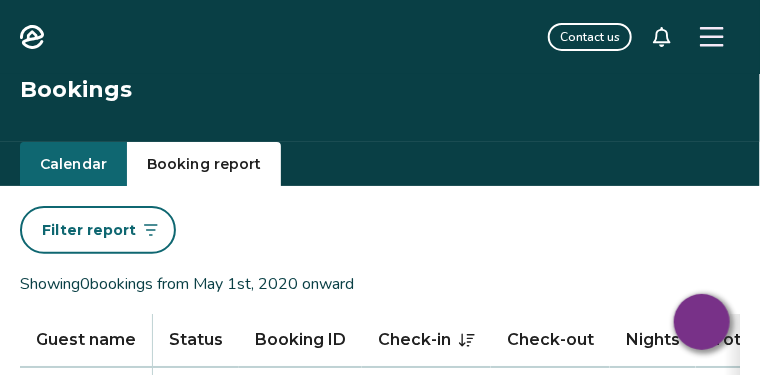 click on "Booking report" at bounding box center [204, 164] 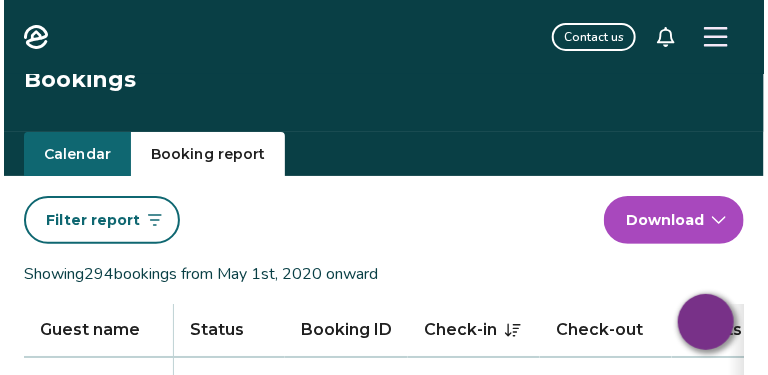 scroll, scrollTop: 0, scrollLeft: 0, axis: both 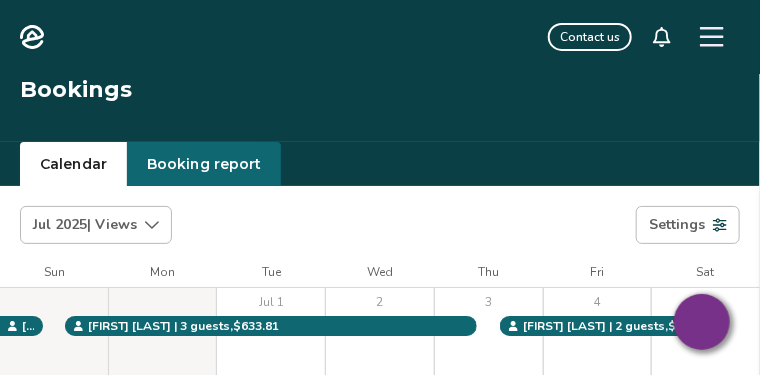 click on "Calendar" at bounding box center (73, 164) 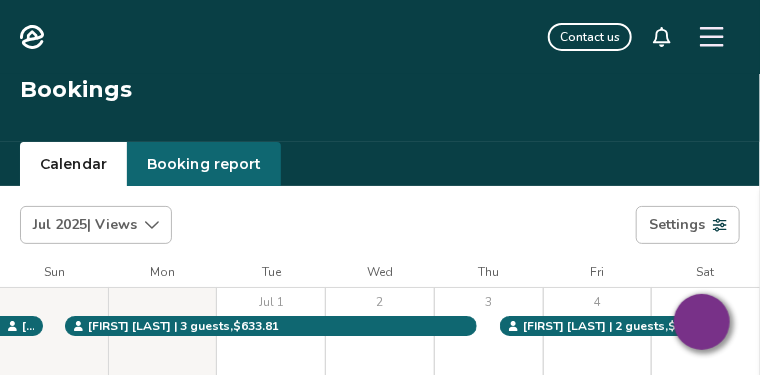 click 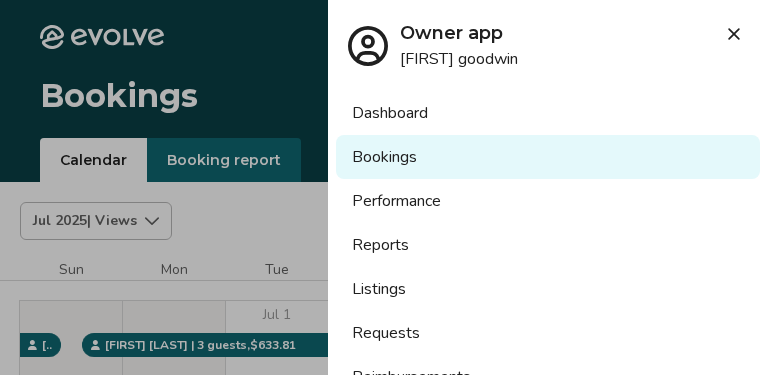 click on "Bookings" at bounding box center (548, 157) 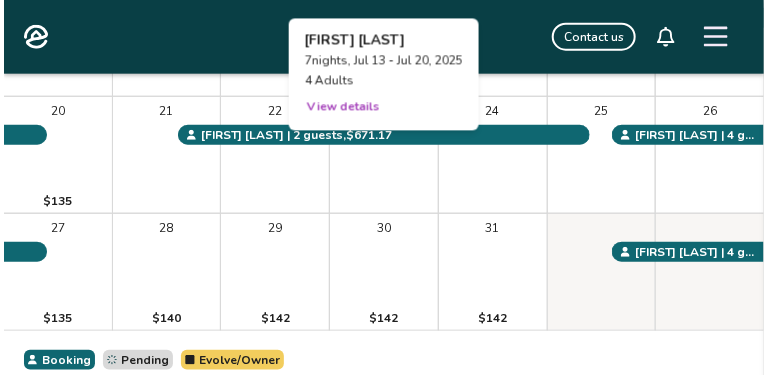 scroll, scrollTop: 600, scrollLeft: 0, axis: vertical 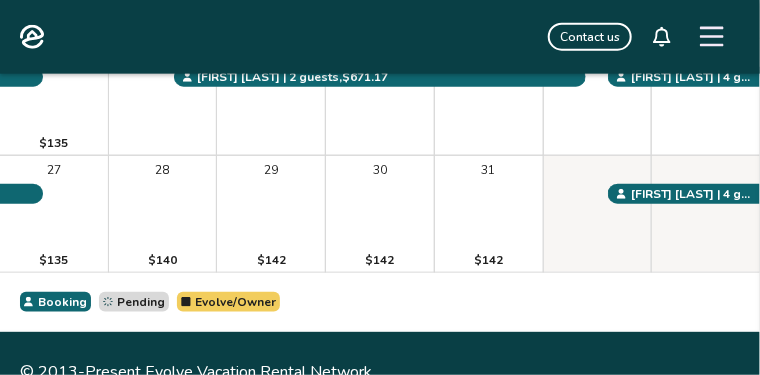 click on "Booking" at bounding box center [62, 302] 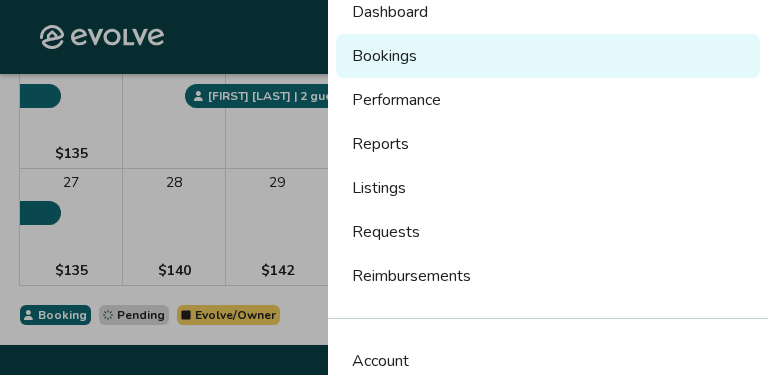 scroll, scrollTop: 100, scrollLeft: 0, axis: vertical 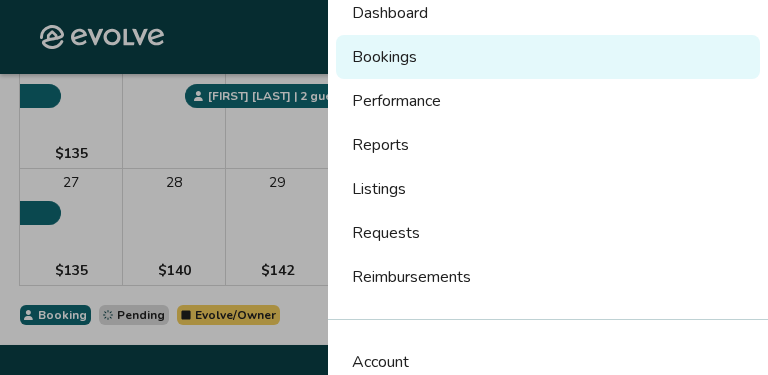 click on "Reports" at bounding box center [548, 145] 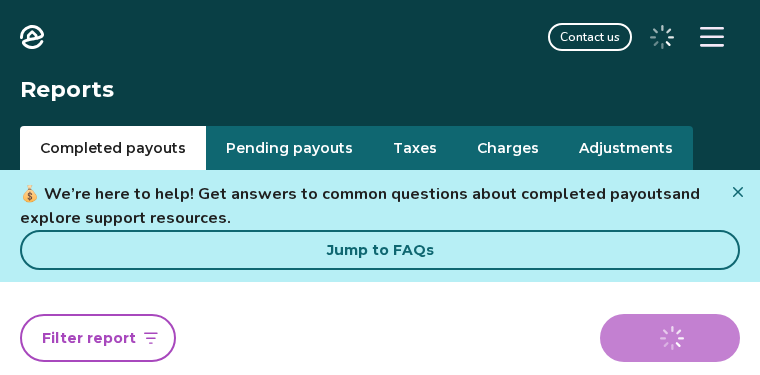scroll, scrollTop: 0, scrollLeft: 0, axis: both 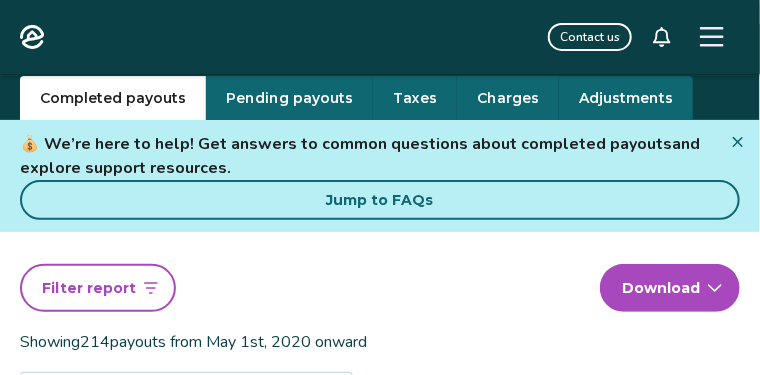 click 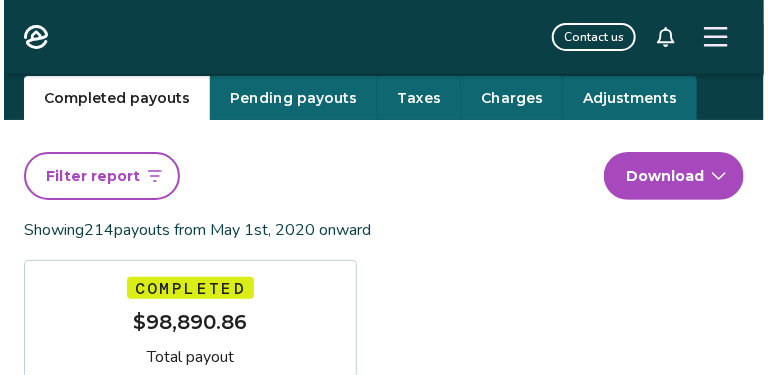 scroll, scrollTop: 0, scrollLeft: 0, axis: both 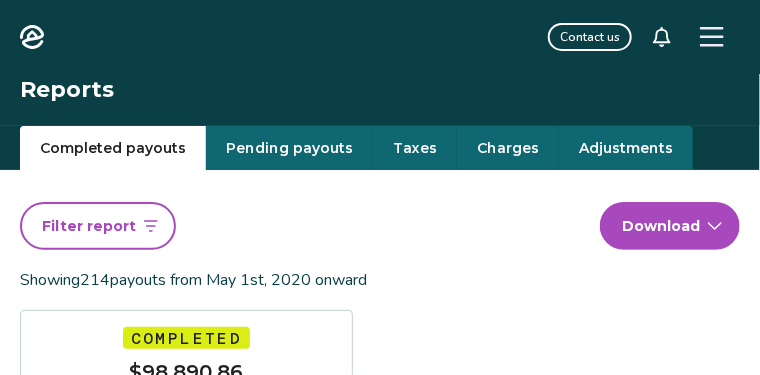 click 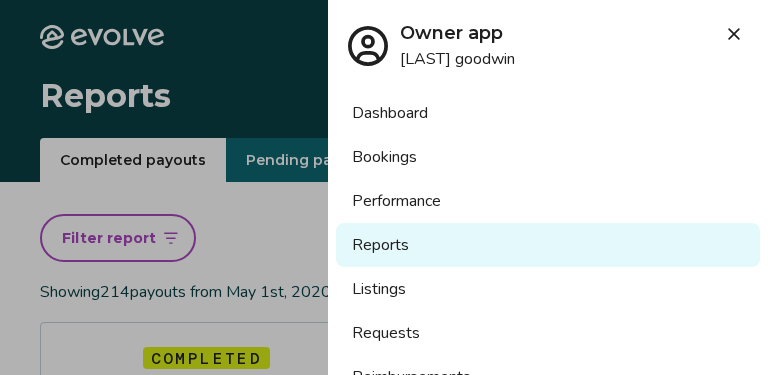 click on "Bookings" at bounding box center [548, 157] 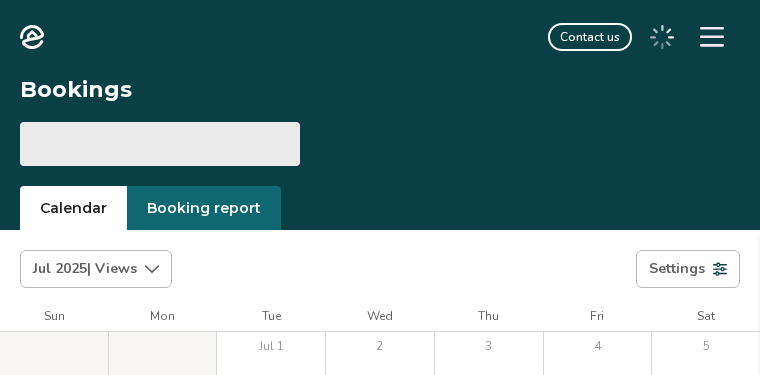 scroll, scrollTop: 0, scrollLeft: 0, axis: both 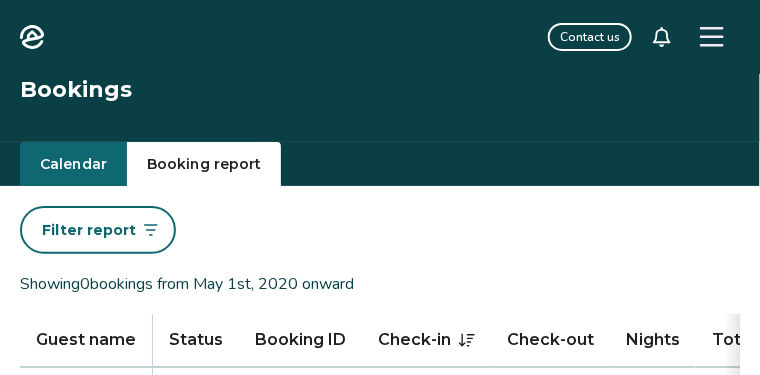 click on "Booking report" at bounding box center [204, 164] 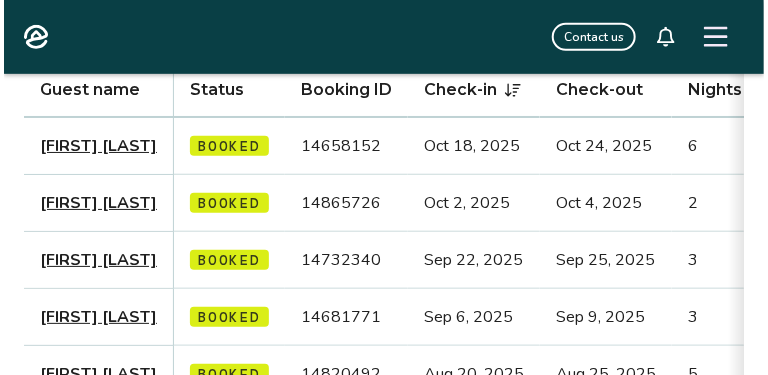 scroll, scrollTop: 0, scrollLeft: 0, axis: both 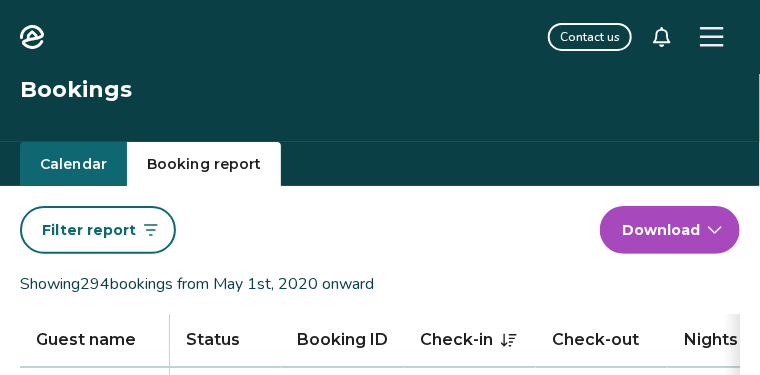 click on "Evolve Contact us Bookings Calendar Booking report Filter by Booking status Check-in date Filter   report Download   report Showing  [NUMBER]  bookings    from [DATE] onward Guest name Status Booking ID Check-in Check-out Nights Total payout Adults Children Infants Pets Listing Guest email Guest phone Date booked Booking site [FIRST] [LAST] Booked [NUMBER] [DATE] [DATE] [NUMBER] $[NUMBER] [NUMBER] [NUMBER] [NUMBER] No [NAME]@[EMAIL] ([PHONE]) [DATE] VRBO [FIRST] [LAST] Booked [NUMBER] [DATE] [DATE] [NUMBER] $[NUMBER] [NUMBER] No [NAME]@[EMAIL] ([PHONE]) [DATE] VRBO [FIRST] [LAST] Booked [NUMBER] [DATE] [DATE] [NUMBER] $[NUMBER] [NUMBER] No [NAME]@[EMAIL] ([PHONE]) [DATE] VRBO [FIRST] [LAST] Booked [NUMBER] [DATE] [DATE] [NUMBER] $[NUMBER] [NUMBER] [NUMBER] No ([PHONE]) [DATE] Airbnb [FIRST] [LAST] Booked [NUMBER] [DATE] [DATE] [NUMBER] $[NUMBER] [NUMBER] No [NAME]@[EMAIL] ([PHONE]) [DATE] VRBO [FIRST] [LAST] Booked [NUMBER] [DATE] [NUMBER] [NUMBER]" at bounding box center (380, 607) 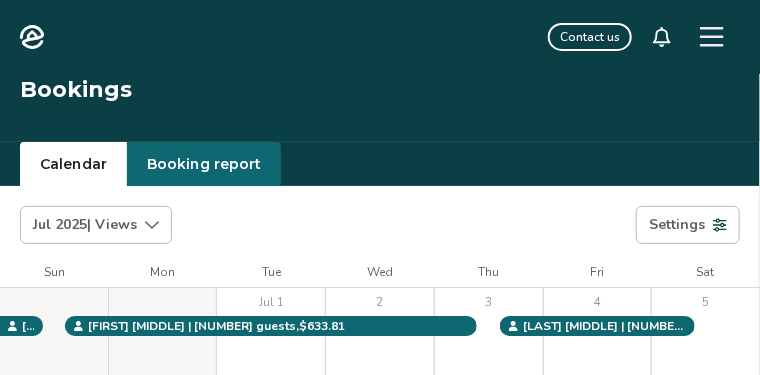 click on "Calendar" at bounding box center [73, 164] 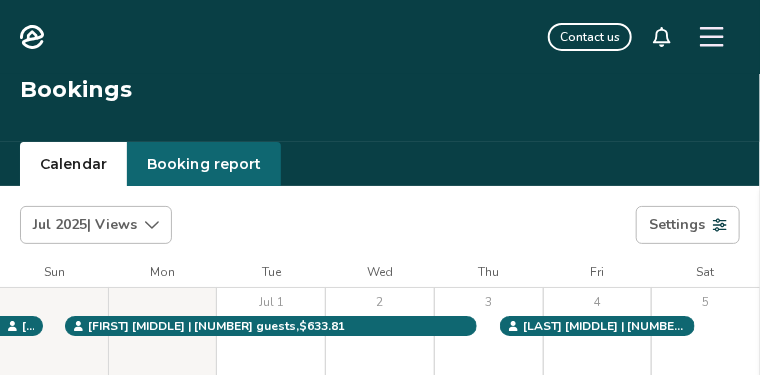 click 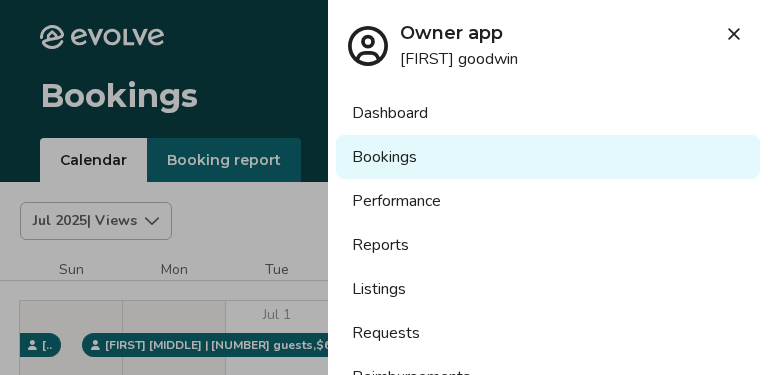 click on "Dashboard" at bounding box center (548, 113) 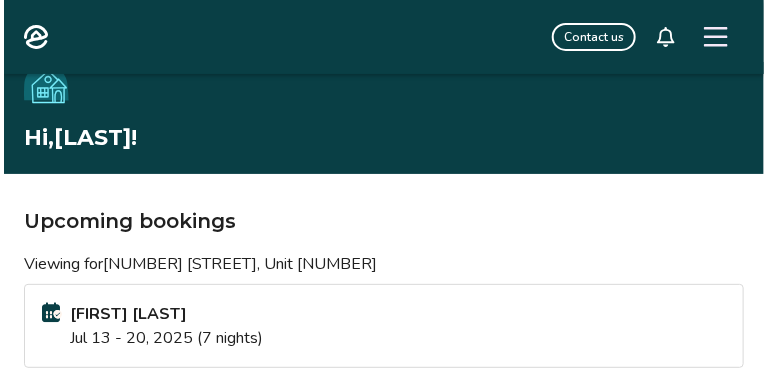 scroll, scrollTop: 0, scrollLeft: 0, axis: both 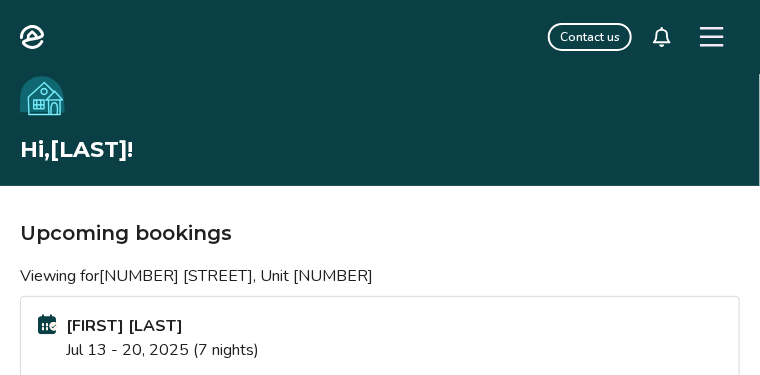 click 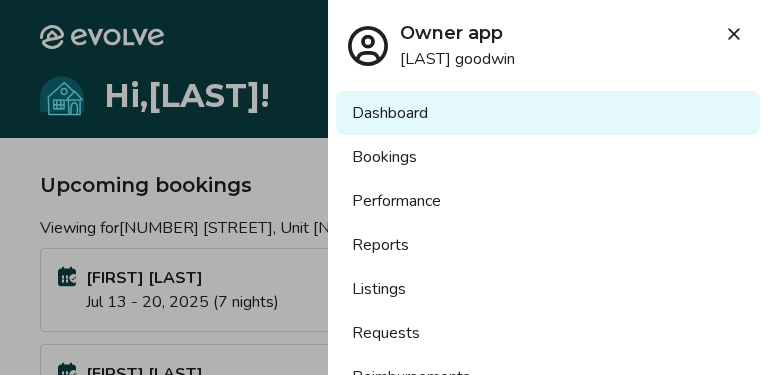 click on "Reports" at bounding box center [548, 245] 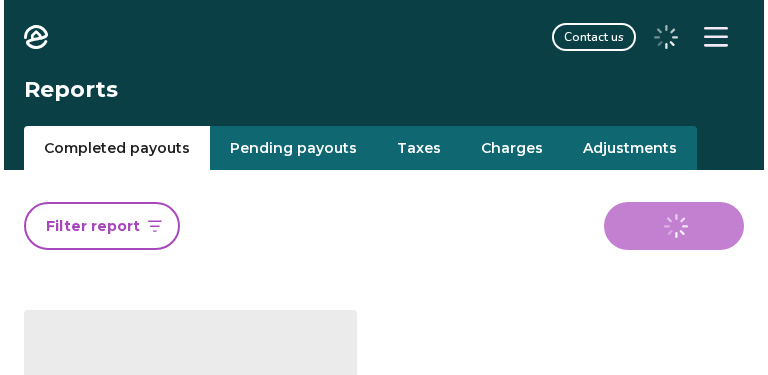 scroll, scrollTop: 0, scrollLeft: 0, axis: both 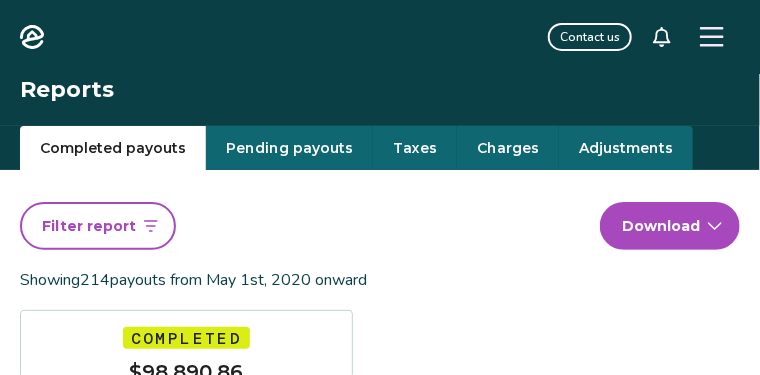 click 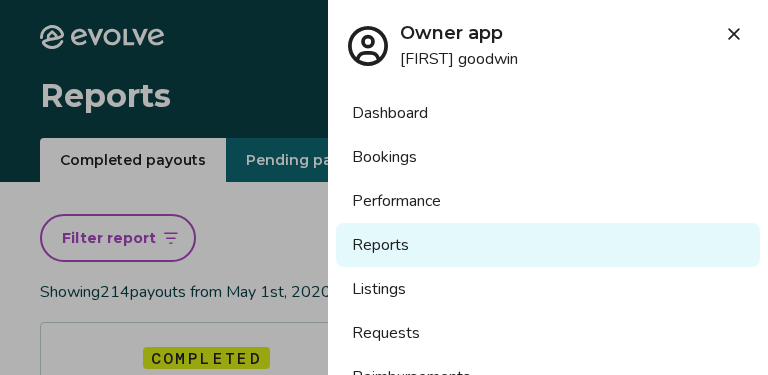 click on "Bookings" at bounding box center (548, 157) 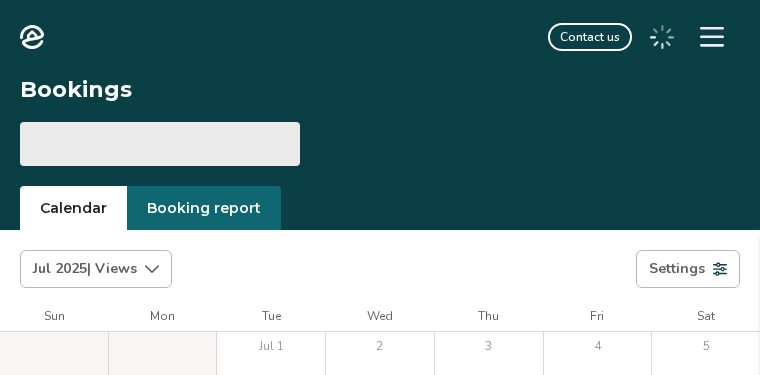 scroll, scrollTop: 0, scrollLeft: 0, axis: both 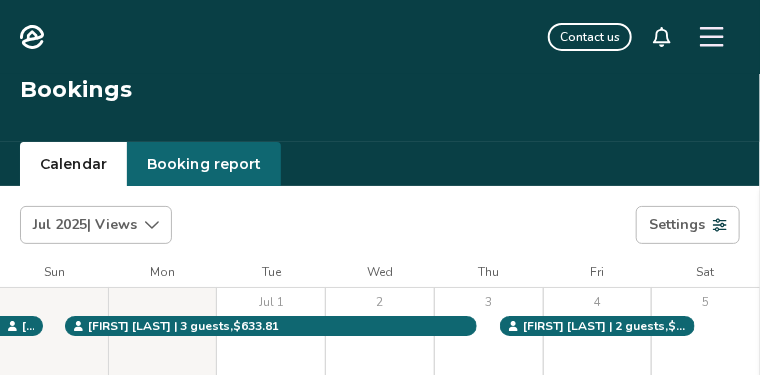 click on "Calendar" at bounding box center [73, 164] 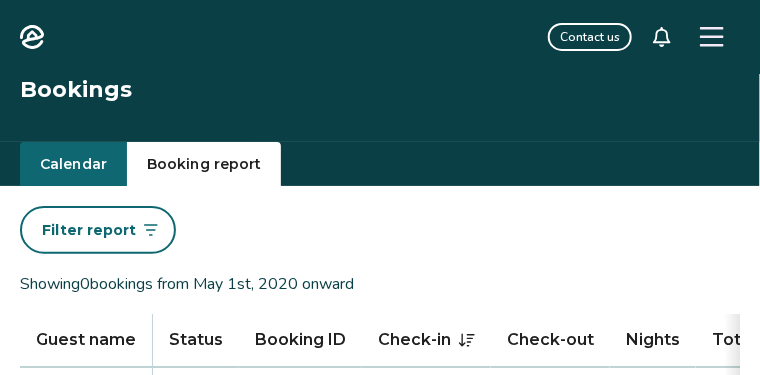 click on "Booking report" at bounding box center [204, 164] 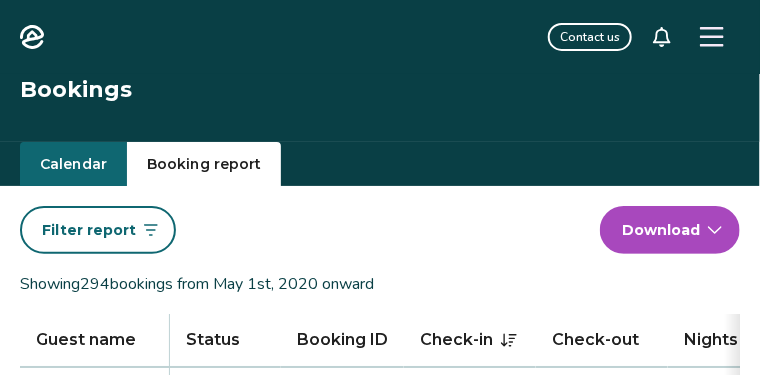 click 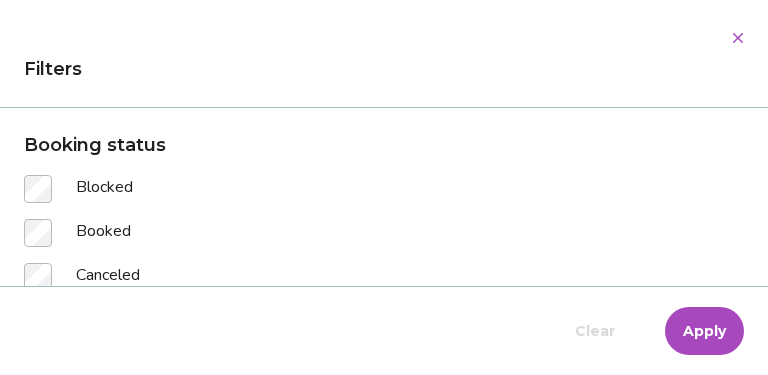 click 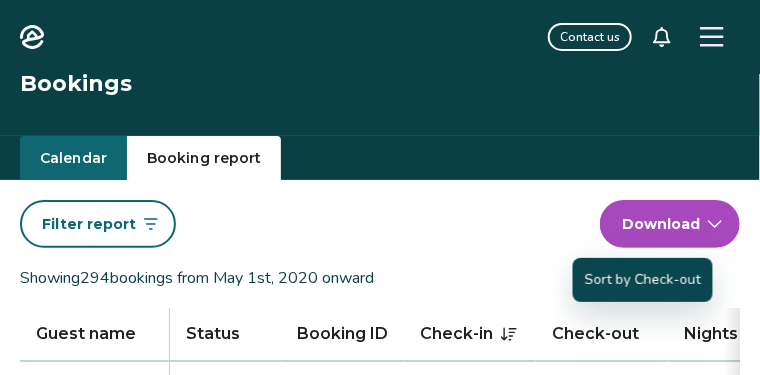 scroll, scrollTop: 0, scrollLeft: 0, axis: both 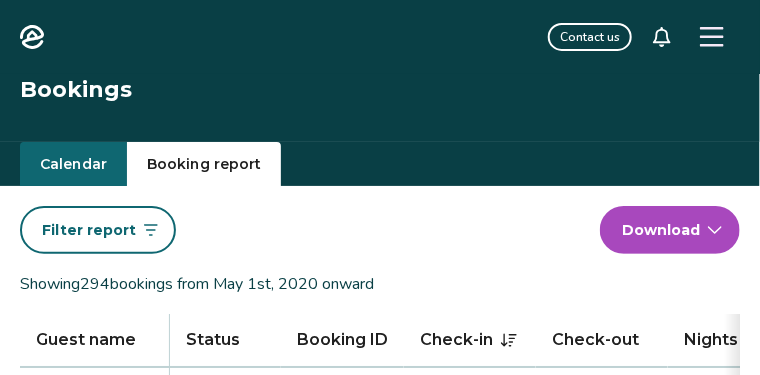 click on "Calendar" at bounding box center (73, 164) 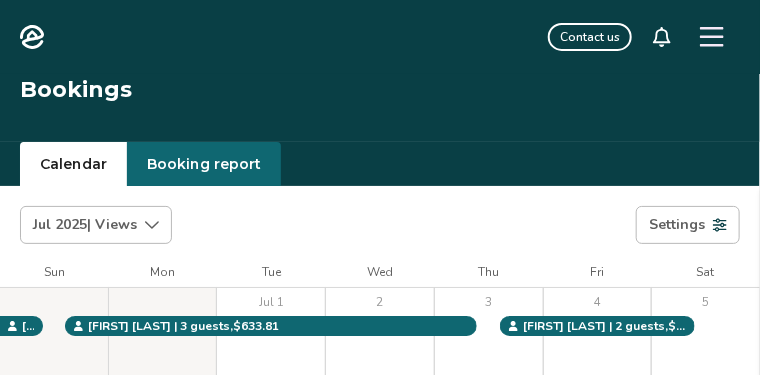 click on "Settings" at bounding box center (677, 225) 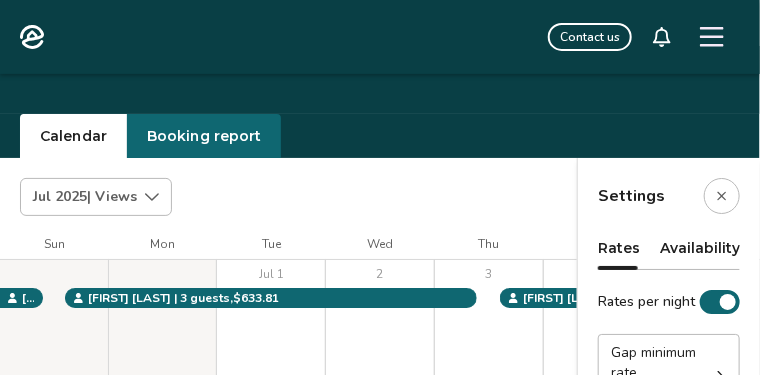 scroll, scrollTop: 0, scrollLeft: 0, axis: both 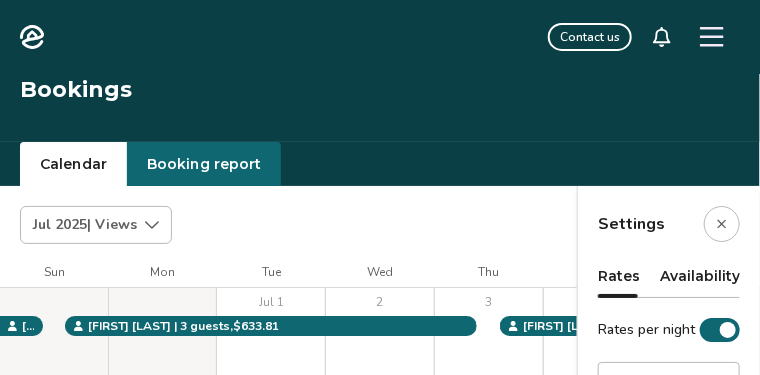 click 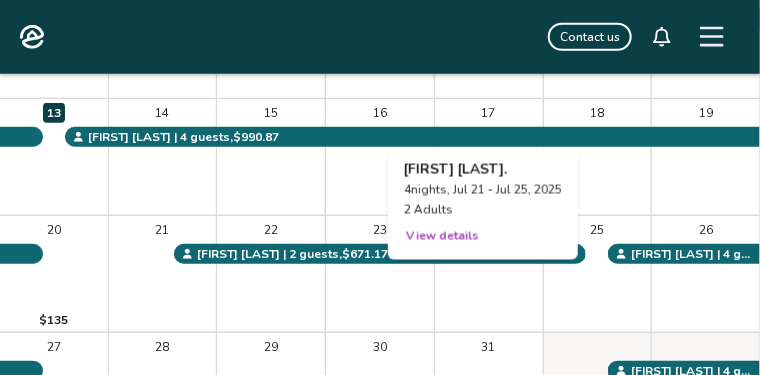 scroll, scrollTop: 473, scrollLeft: 0, axis: vertical 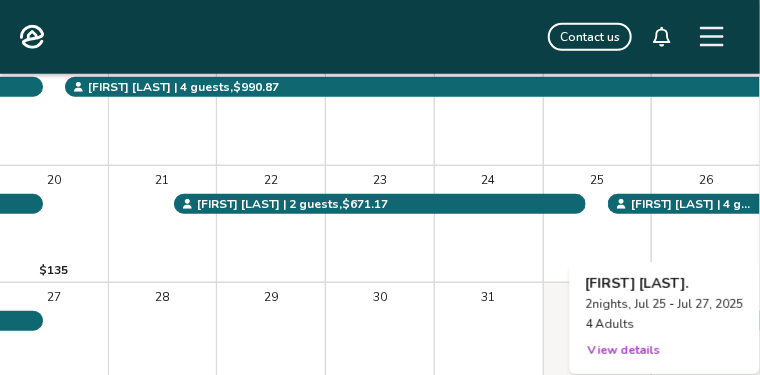 click on "26" at bounding box center (706, 224) 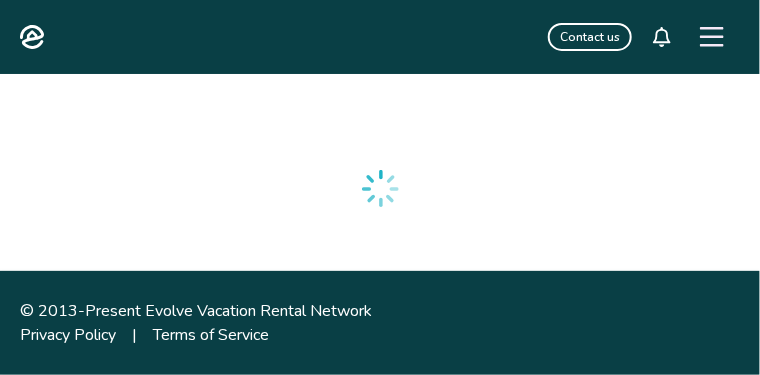 scroll, scrollTop: 0, scrollLeft: 0, axis: both 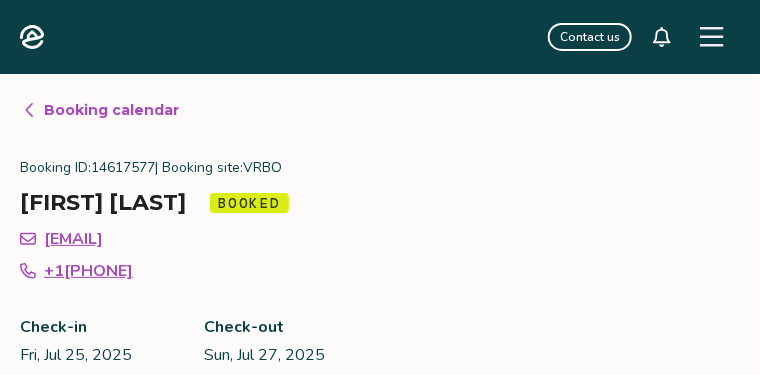 click 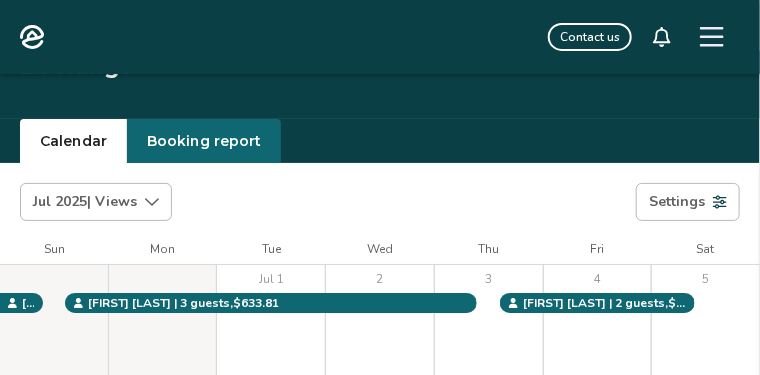 scroll, scrollTop: 0, scrollLeft: 0, axis: both 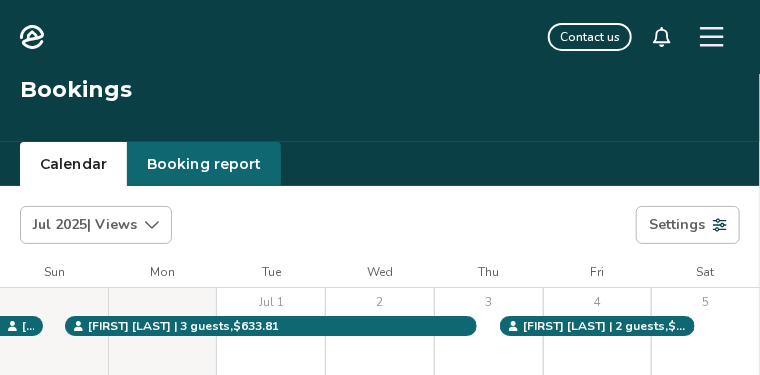 click 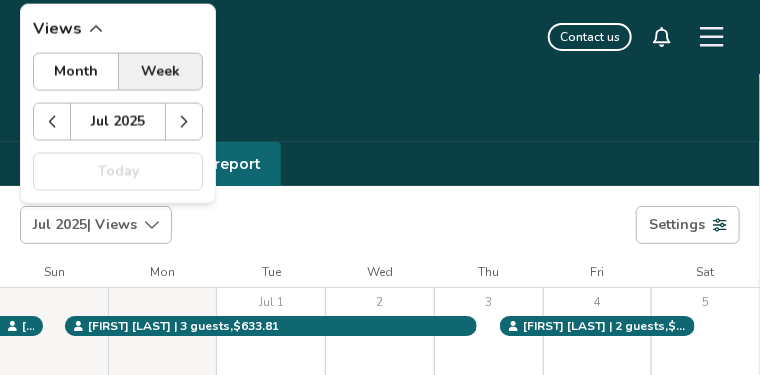 click 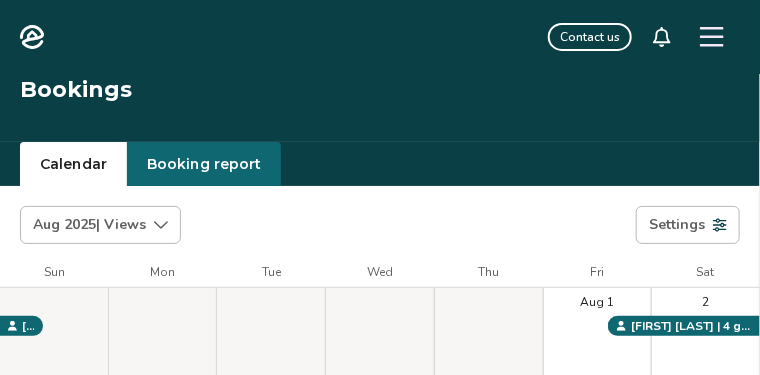 click on "Aug 2025  | Views Month Week Aug 2025 Today Settings 101 Long Island Drive, Unit 602 Aug 2025 Sun Mon Tue Wed Thu Fri Sat Aug 1 2 3 $135 4 $135 5 $135 6 $135 7 $135 8 $168 9 10 11 $135 12 13 14 $135 15 $152 16 $153 17 $135 18 $135 19 $135 20 21 22 23 24 25 $135 26 $135 27 $135 28 $154 29 $244 30 $246 31 $233 [FIRST] [LAST] | 4 guests ,  $446.62 [FIRST] [LAST] | 2 guests ,  $335.18 [FIRST] [LAST] | 4 guests ,  $457.45 [FIRST] [LAST] | 3 guests ,  $701.95 [FIRST] [LAST] | 4 guests ,  $427.94 [FIRST] [LAST] | 2 guests ,  $363.45 Booking Pending Evolve/Owner Settings Rates Availability Rates per night Gap minimum rate Enable Last-minute minimum rate Enable Discounts Attract more guests and increase occupancy by offering Weekly  Monthly Stay discounts. Weekly Enable Monthly Enable Non-refundable discount 10% off View rates, policies,  fees Gap minimum rate Reduce your minimum rate by 20%  to help fill nights between bookings  (Fridays and Saturdays excluded). Enable Last-minute minimum rate Reduce your minimum rate by 20%" at bounding box center (380, 617) 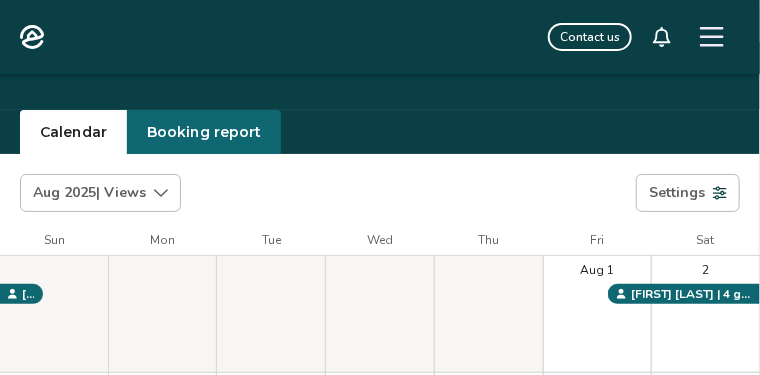 scroll, scrollTop: 0, scrollLeft: 0, axis: both 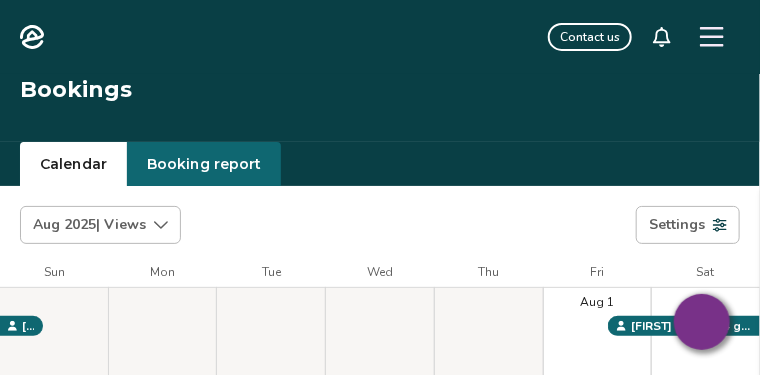 click on "Booking report" at bounding box center (204, 164) 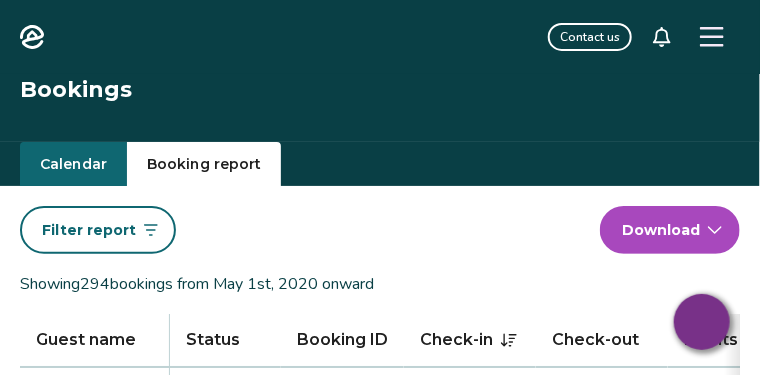 click on "Evolve Contact us Bookings Calendar Booking report Filter by Booking status Check-in date Filter   report Download   report Showing  294  bookings    from May 1st, 2020 onward Guest name Status Booking ID Check-in Check-out Nights Total payout Adults Children Infants Pets Listing Guest email Guest phone Date booked Booking site [FIRST] [LAST] Booked 14658152 Oct 18, 2025 Oct 24, 2025 6 $869.11 2 0 0 No [EMAIL] ([PHONE]) May 25, 2025 VRBO [FIRST] [LAST] Booked 14865726 Oct 2, 2025 Oct 4, 2025 2 $392.56 4 0 No [EMAIL] ([PHONE]) Jul 13, 2025 VRBO [FIRST] [LAST] Booked 14732340 Sep 22, 2025 Sep 25, 2025 3 $500.68 4 0 No [EMAIL] ([PHONE]) Jun 11, 2025 VRBO [FIRST] [LAST] Booked 14681771 Sep 6, 2025 Sep 9, 2025 3 $457.45 4 0 0 No ([PHONE]) May 30, 2025 Airbnb [FIRST] [LAST] Booked 14820492 Aug 20, 2025 Aug 25, 2025 5 $701.95 3 0 No [EMAIL] ([PHONE]) Jul 2, 2025 VRBO [FIRST] [LAST] Booked 14631116 Aug 12, 2025 2 2" at bounding box center (380, 607) 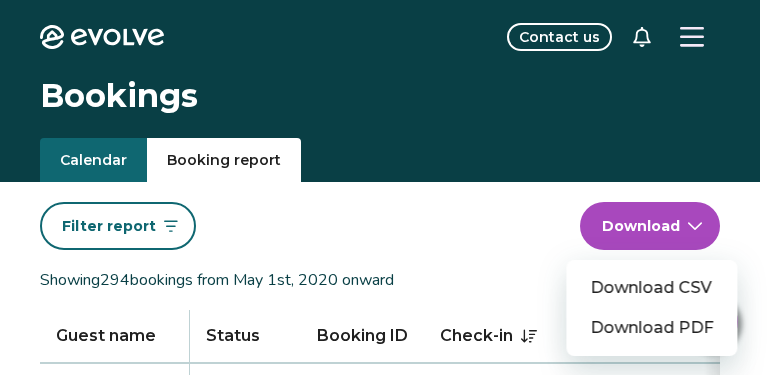 click on "Download PDF" at bounding box center (651, 328) 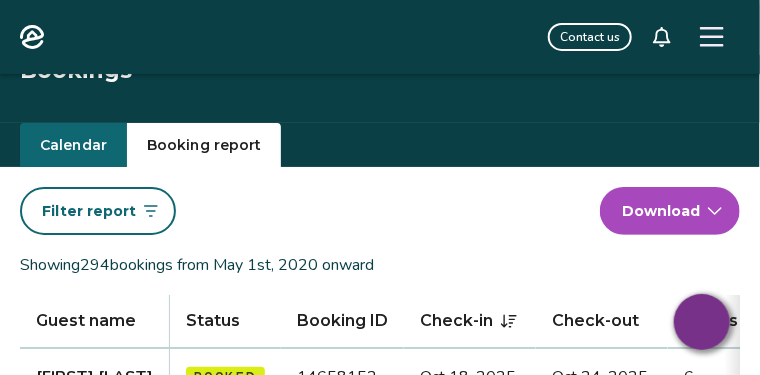 scroll, scrollTop: 0, scrollLeft: 0, axis: both 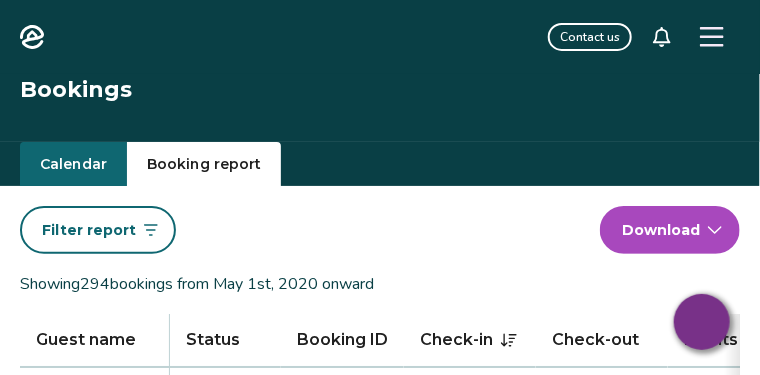 click on "Calendar" at bounding box center [73, 164] 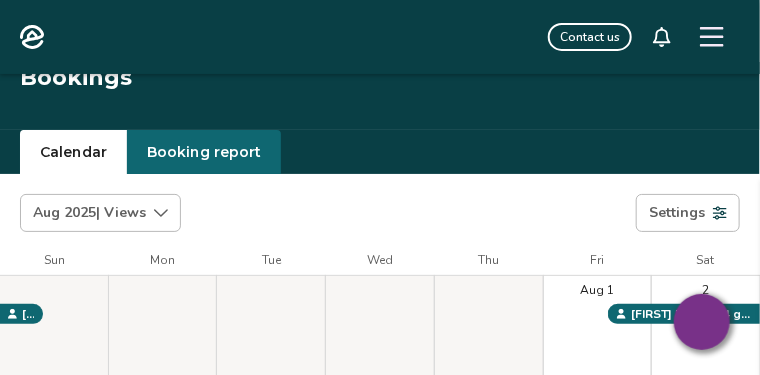 scroll, scrollTop: 20, scrollLeft: 0, axis: vertical 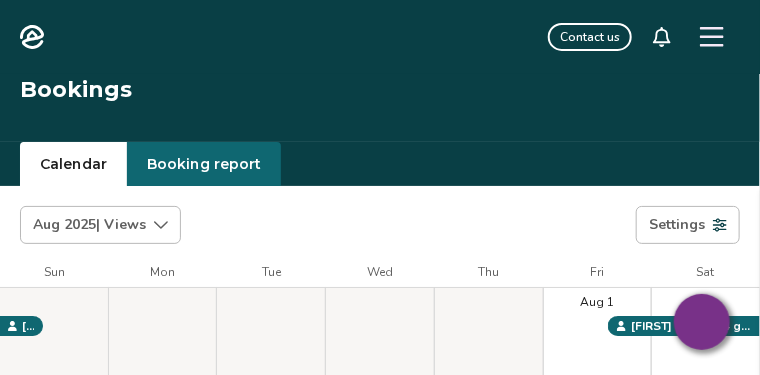 type 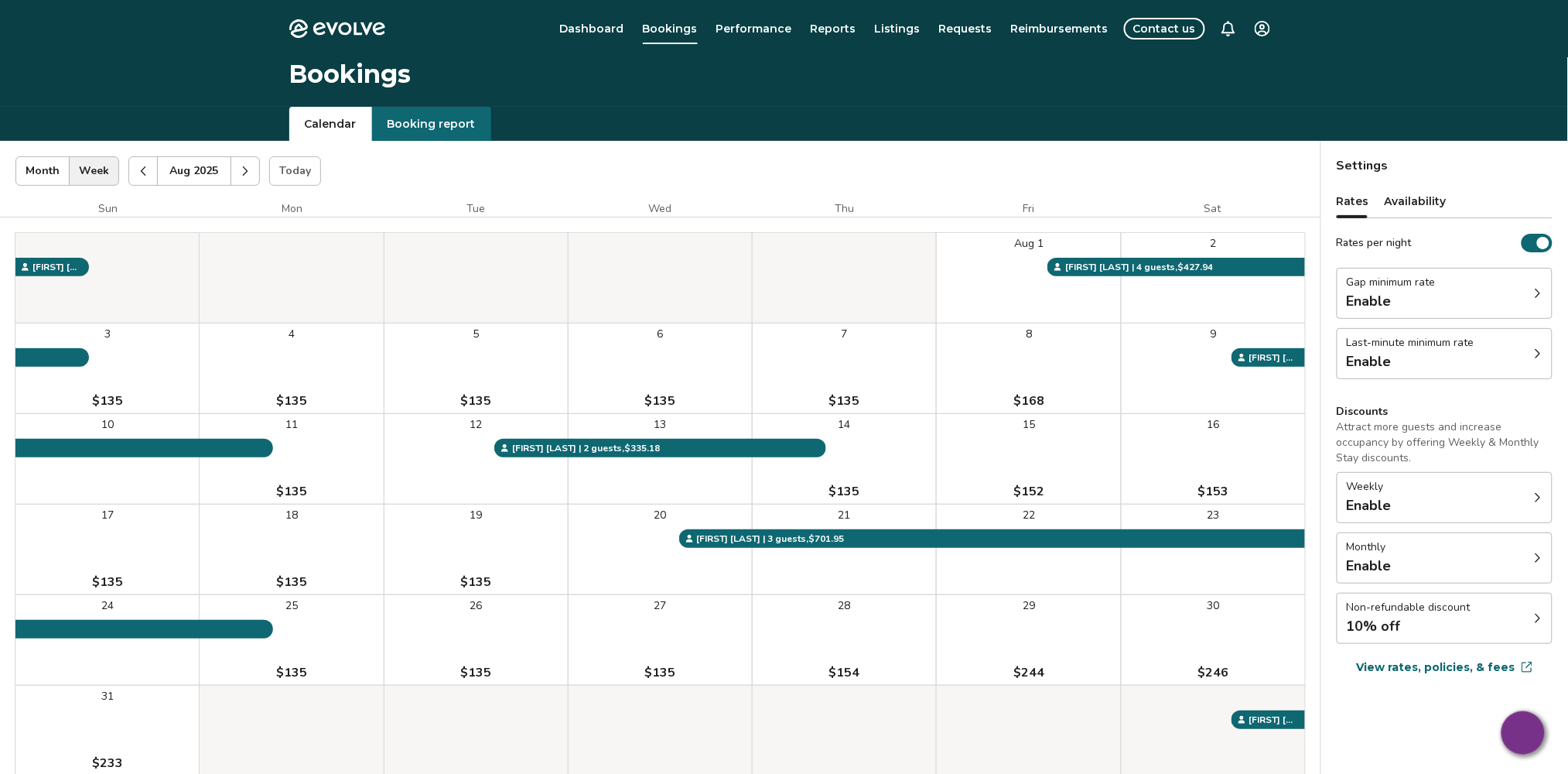 drag, startPoint x: 532, startPoint y: 0, endPoint x: 1452, endPoint y: 91, distance: 924.49 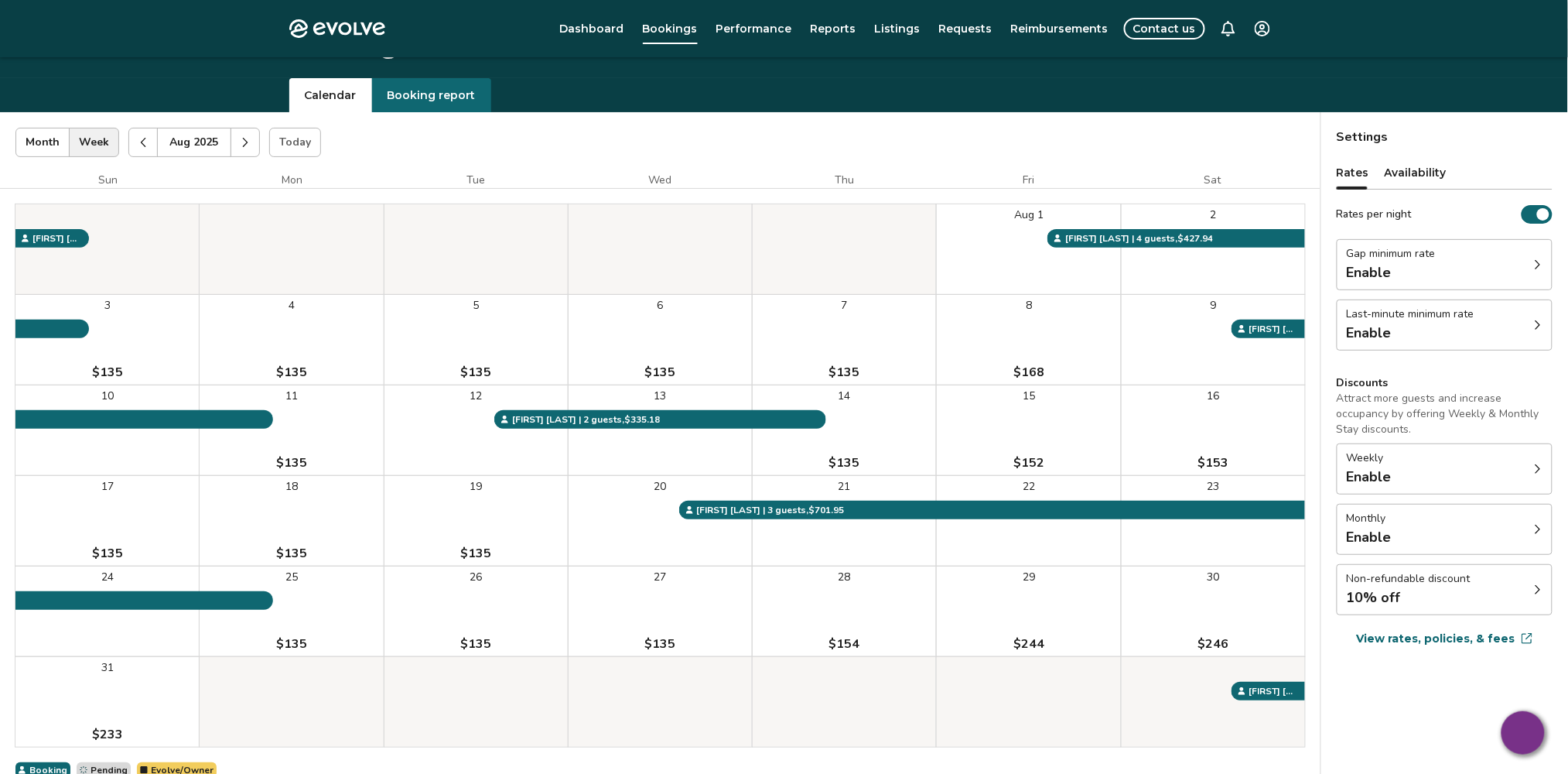 scroll, scrollTop: 28, scrollLeft: 0, axis: vertical 